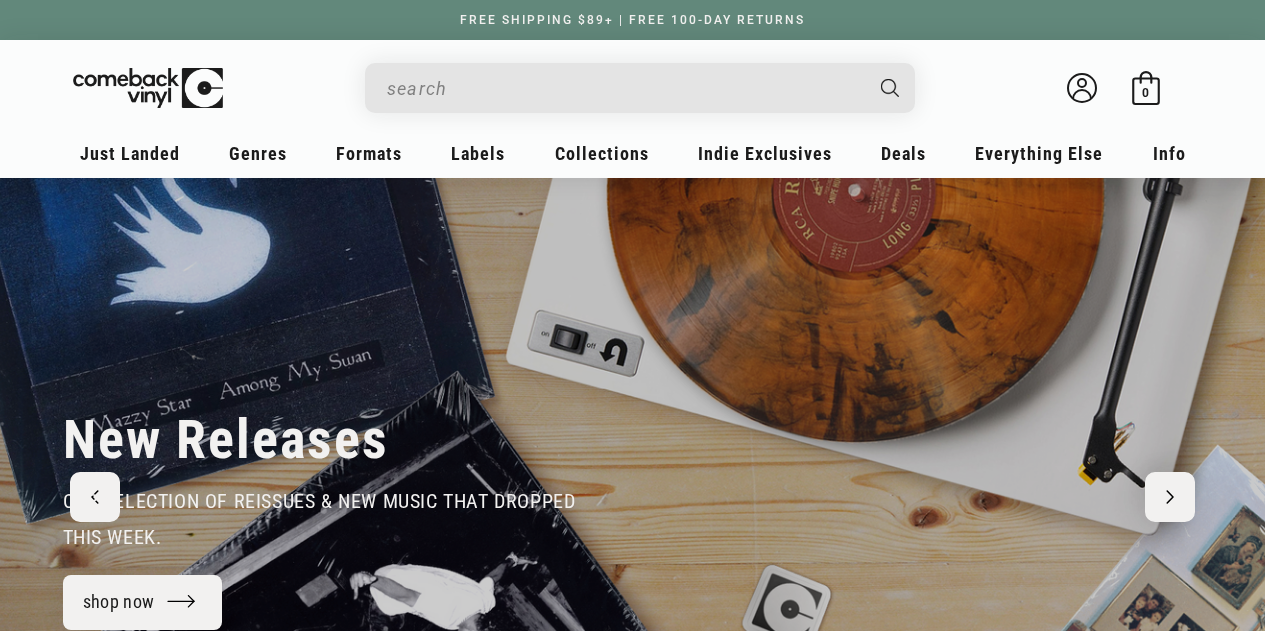 scroll, scrollTop: 0, scrollLeft: 0, axis: both 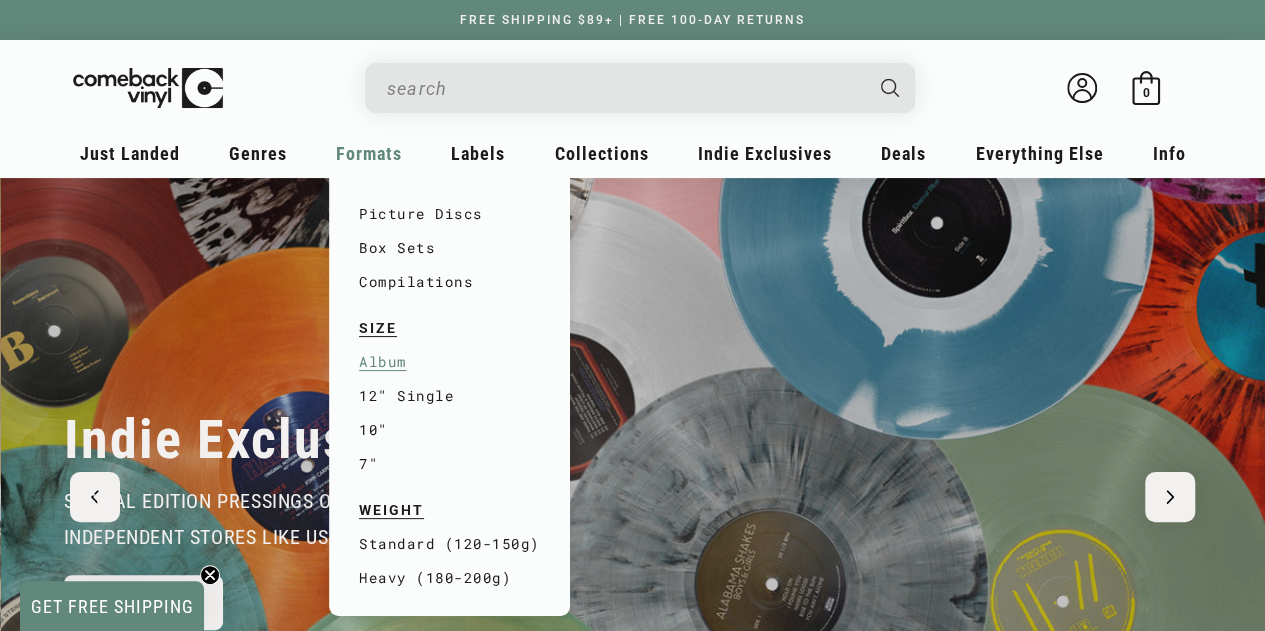 click on "Album" at bounding box center [449, 362] 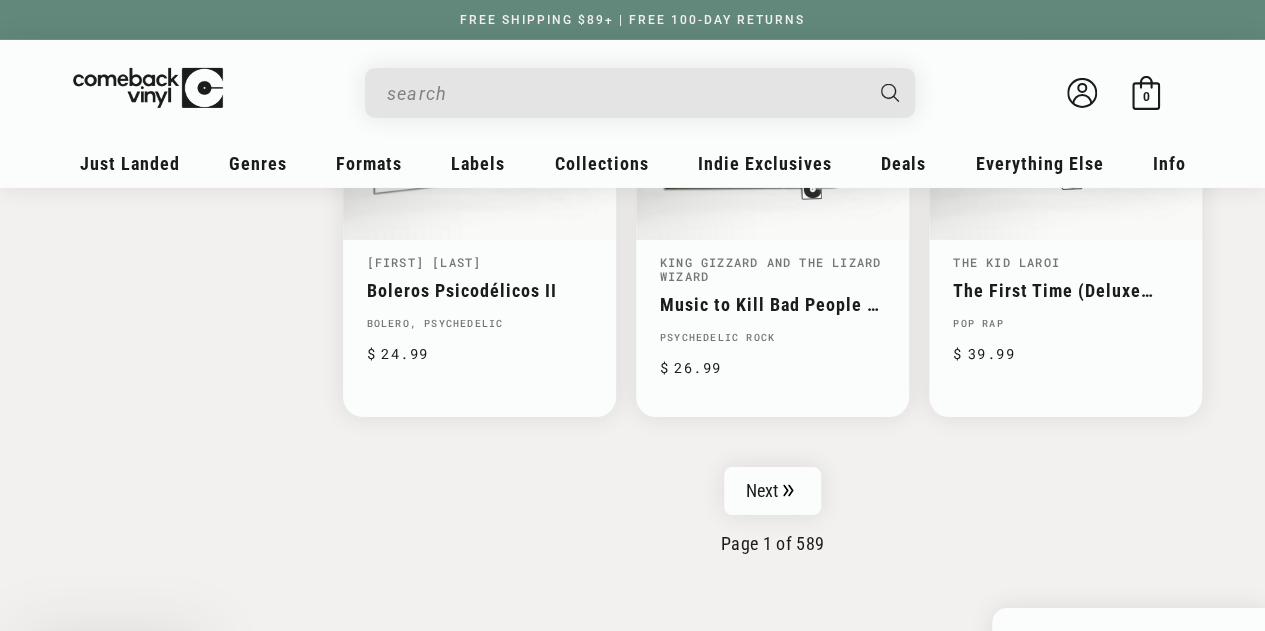 scroll, scrollTop: 3306, scrollLeft: 0, axis: vertical 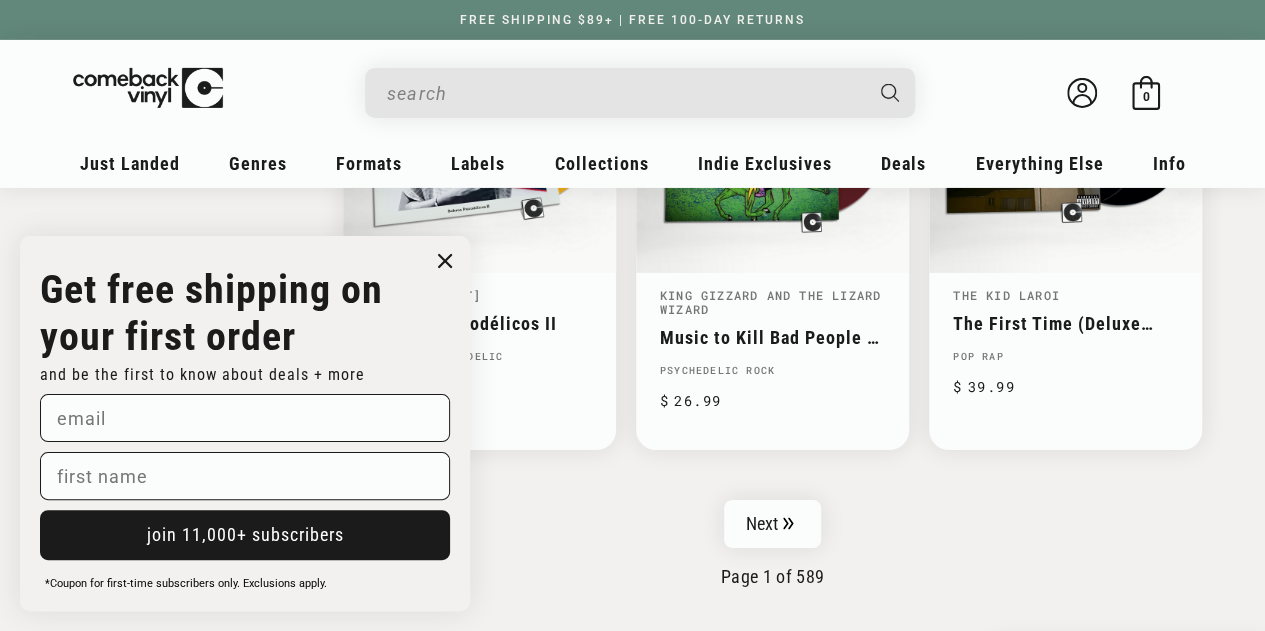 click on "Pokémon 25: The Album
Various
Pokémon 25: The Album
Regular price
$ 26.99
Regular price
$ 0
Translation missing: en.products.product.sale_price
$ 26.99
Unit price
$0
/
per" at bounding box center [747, -1149] 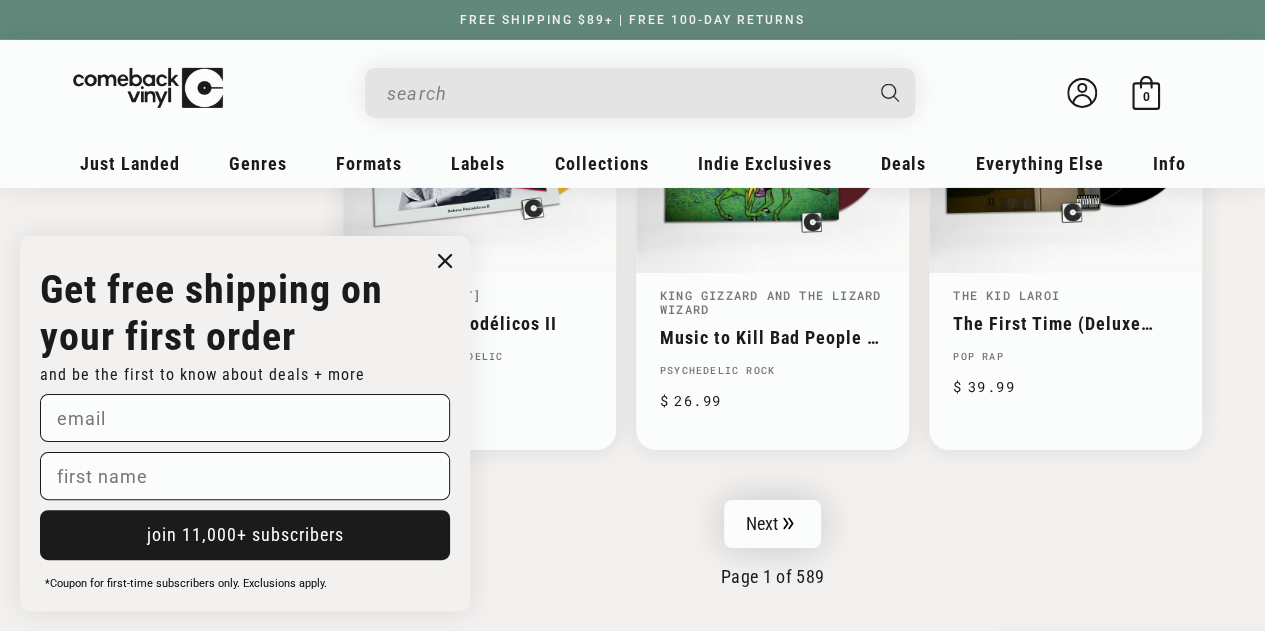 click on "Next" at bounding box center (773, 524) 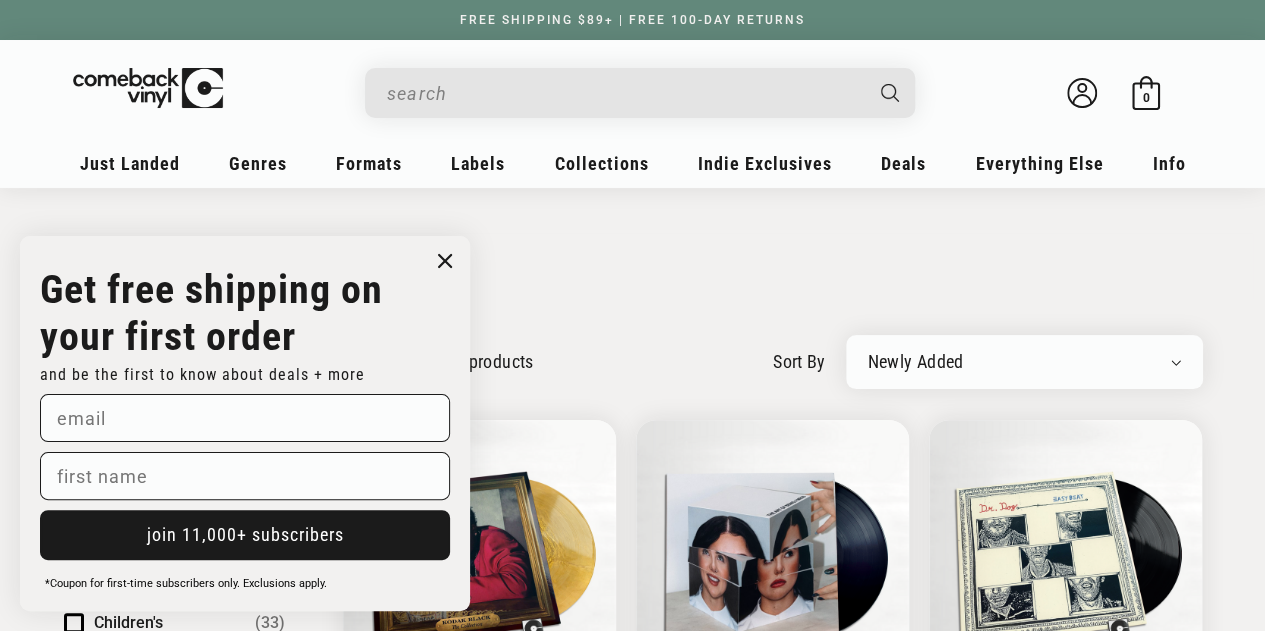 click 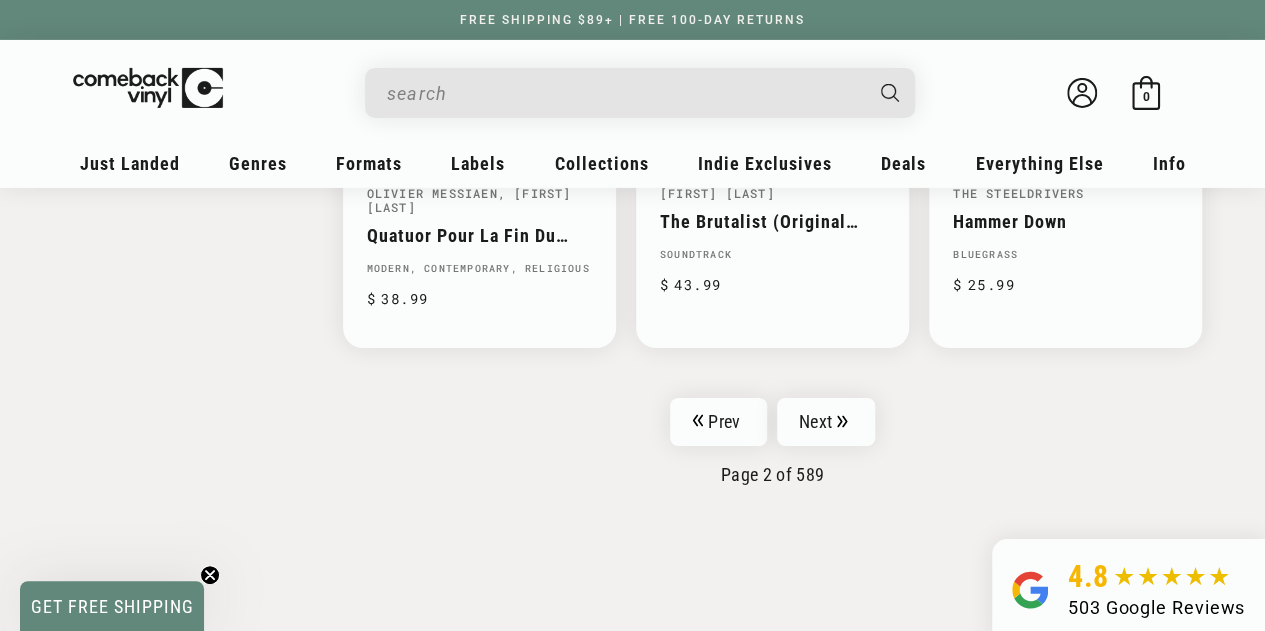 scroll, scrollTop: 3396, scrollLeft: 0, axis: vertical 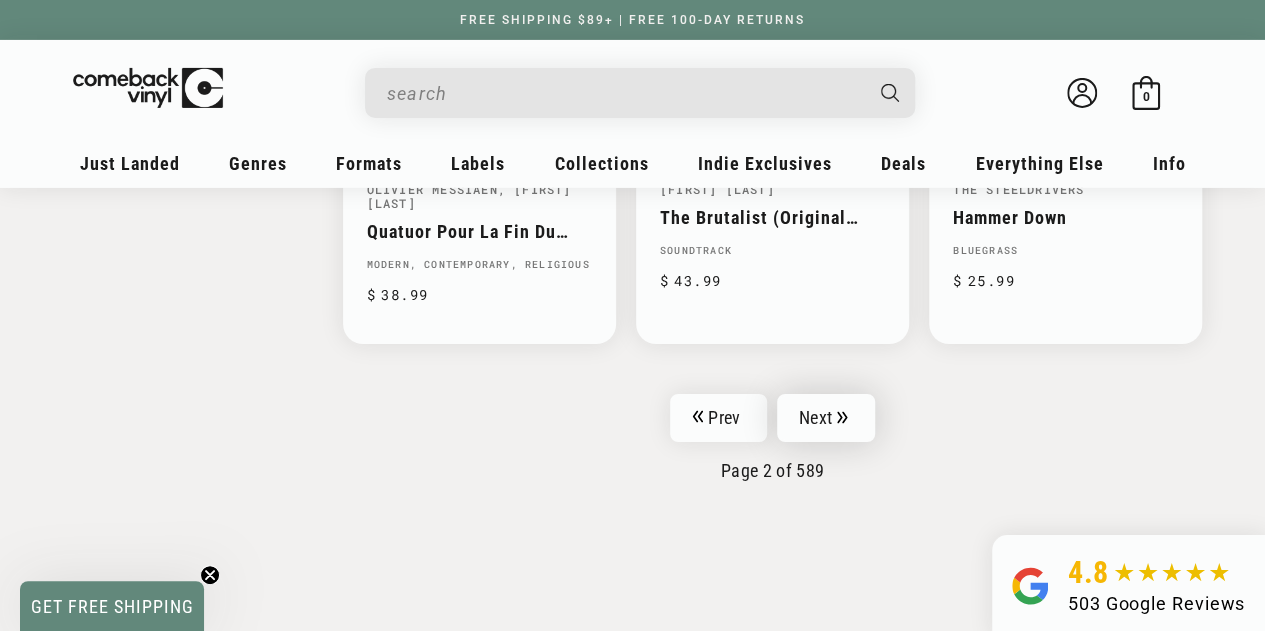 click on "Next" at bounding box center [826, 418] 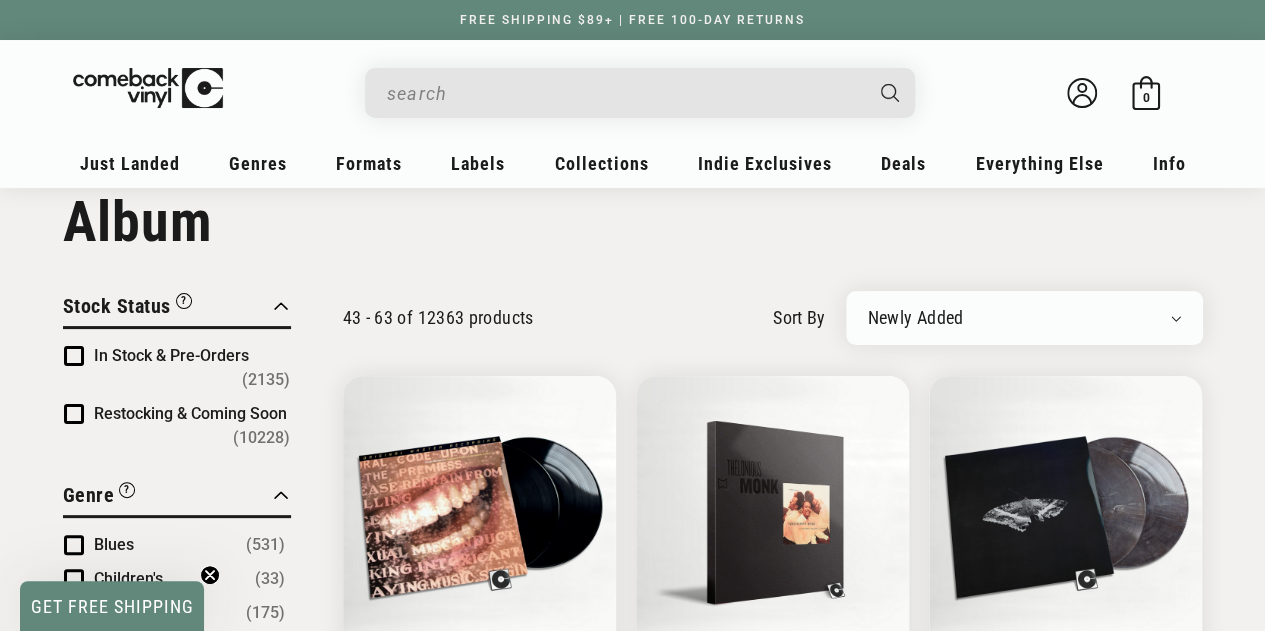 scroll, scrollTop: 42, scrollLeft: 0, axis: vertical 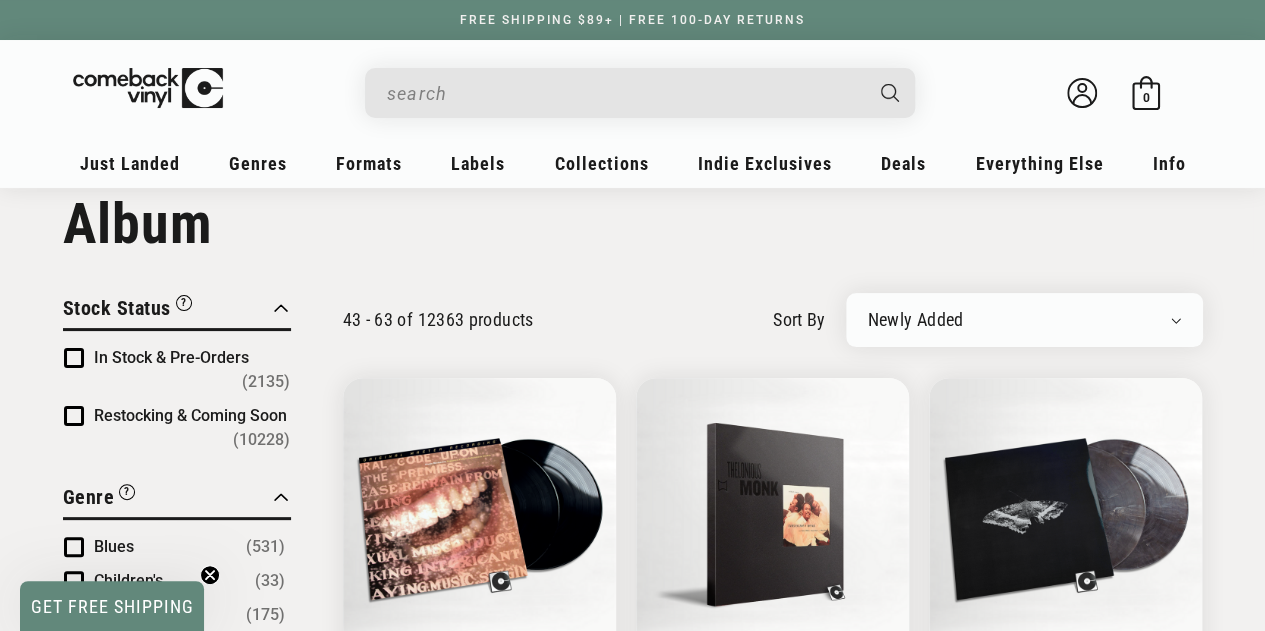 click at bounding box center (624, 93) 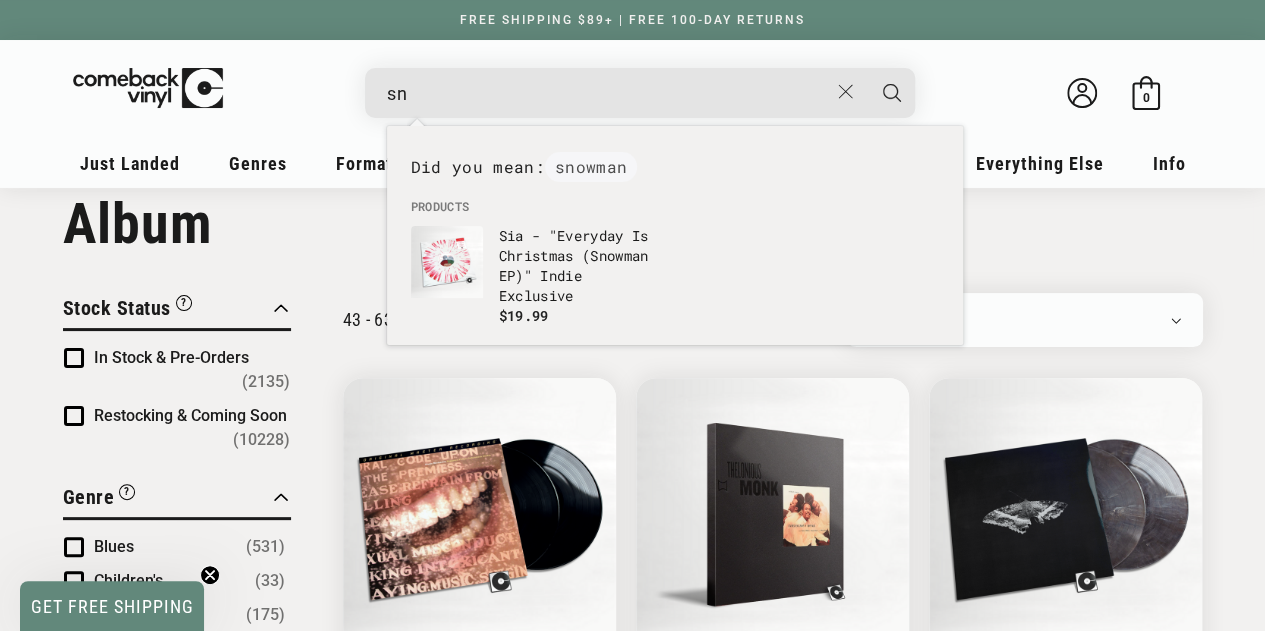 type on "s" 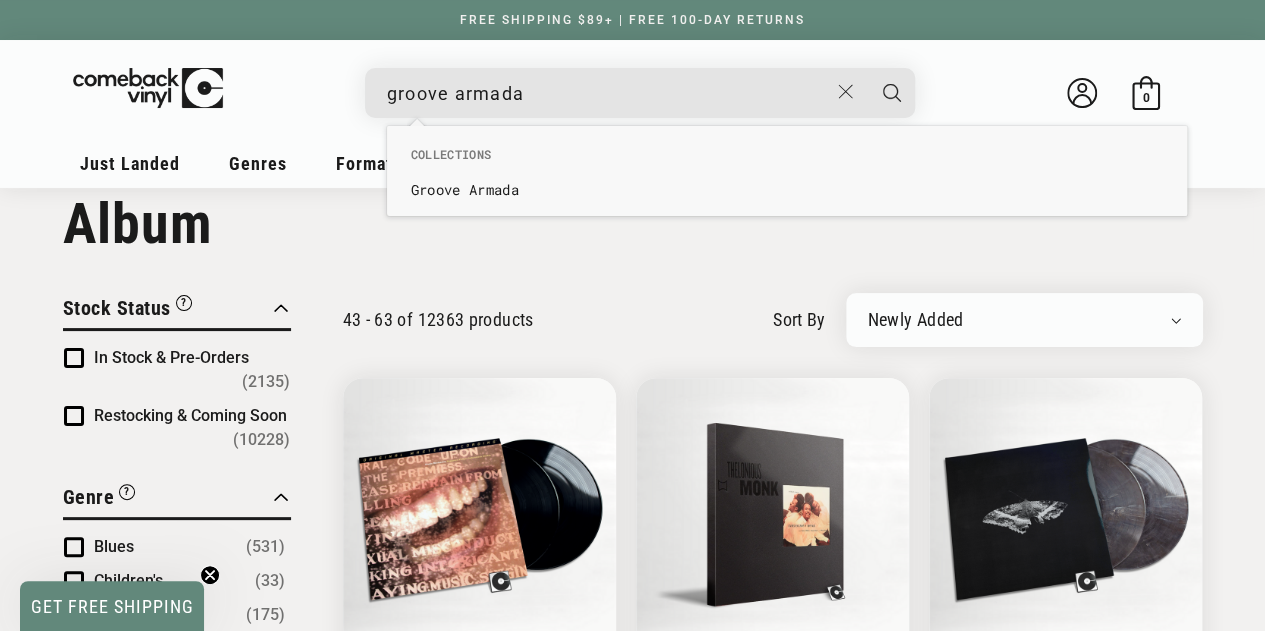 type on "groove armada" 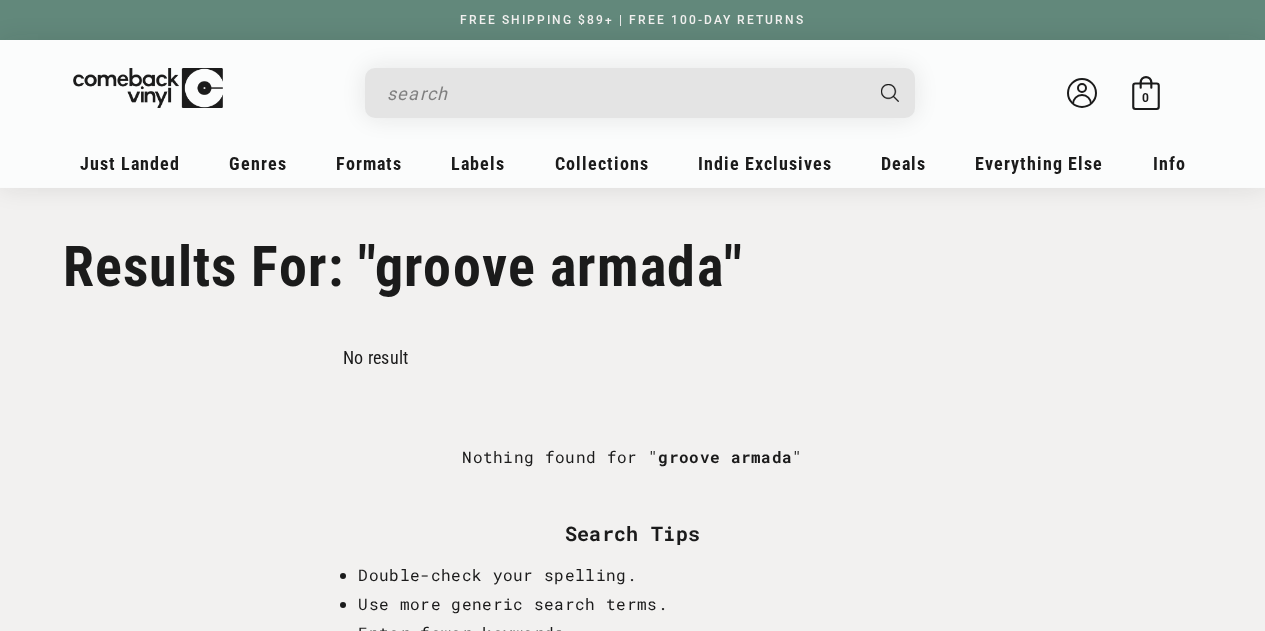 scroll, scrollTop: 0, scrollLeft: 0, axis: both 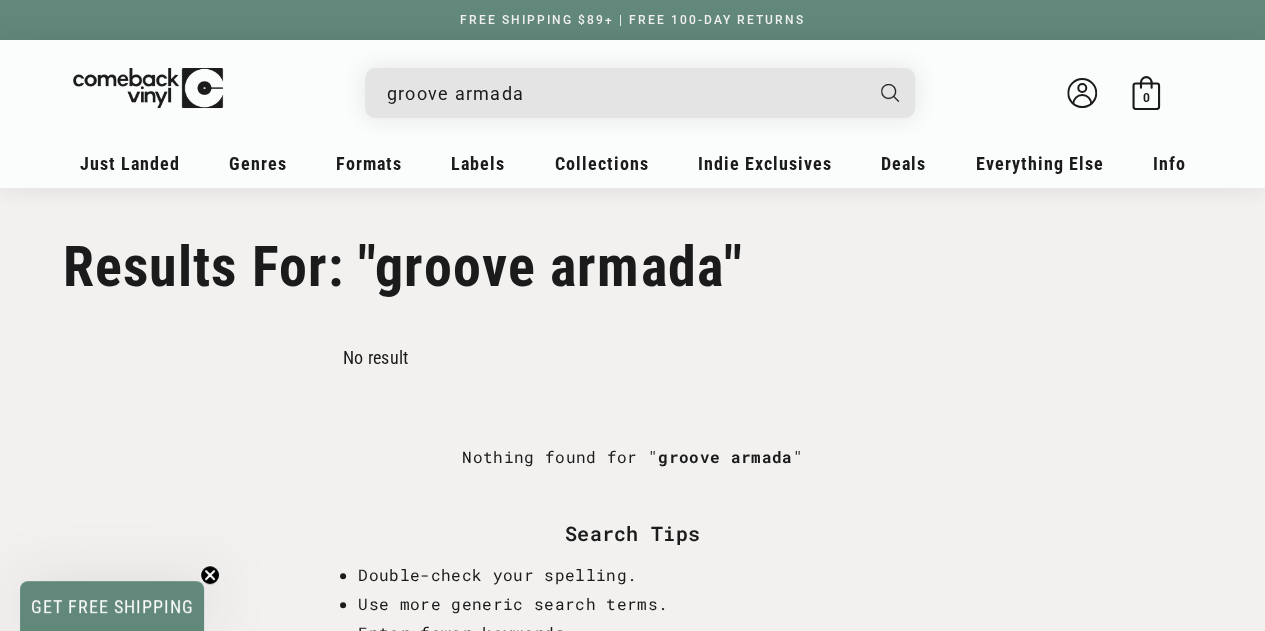 drag, startPoint x: 538, startPoint y: 94, endPoint x: 237, endPoint y: 13, distance: 311.7082 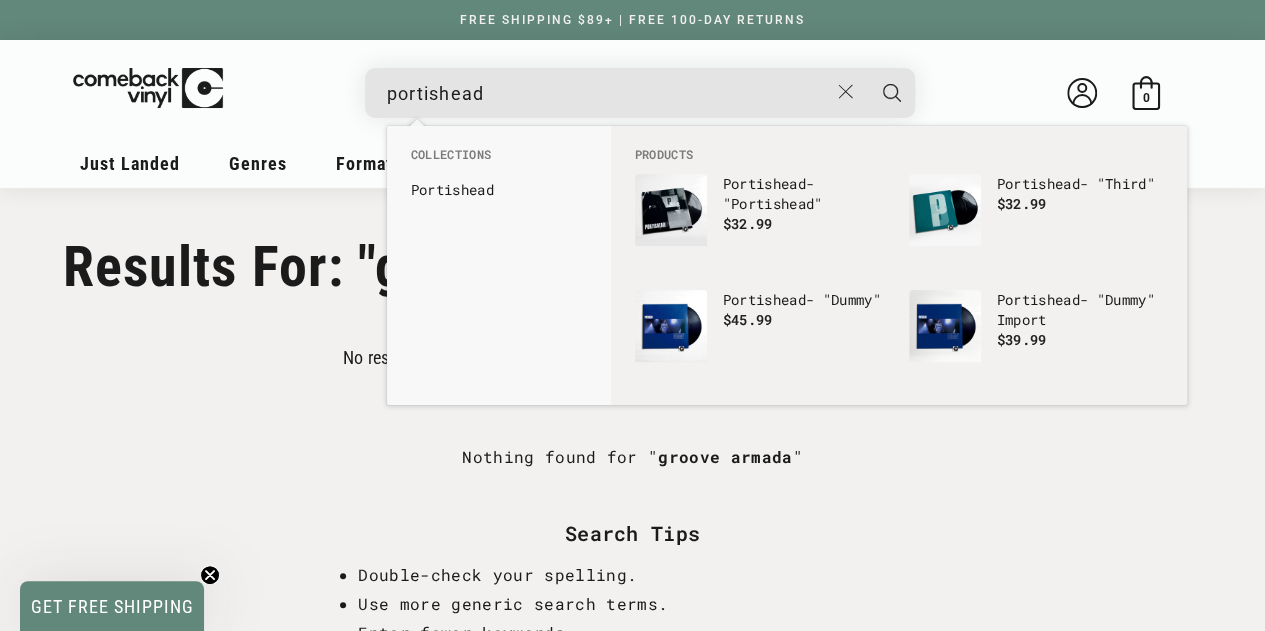 type on "portishead" 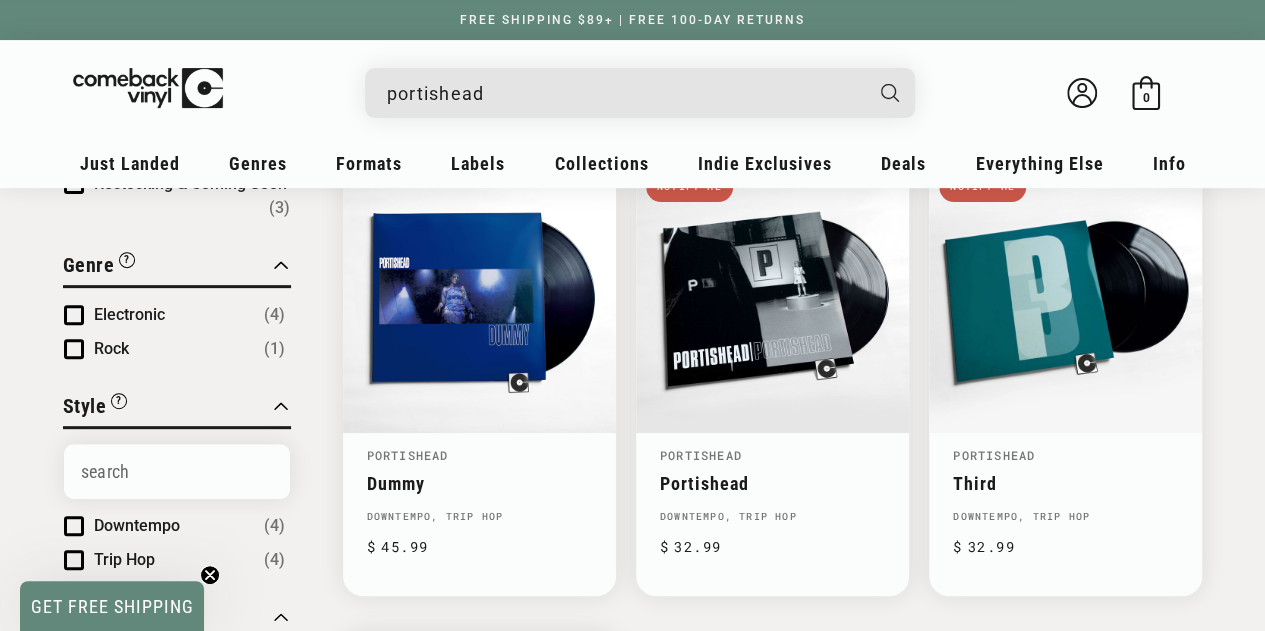scroll, scrollTop: 270, scrollLeft: 0, axis: vertical 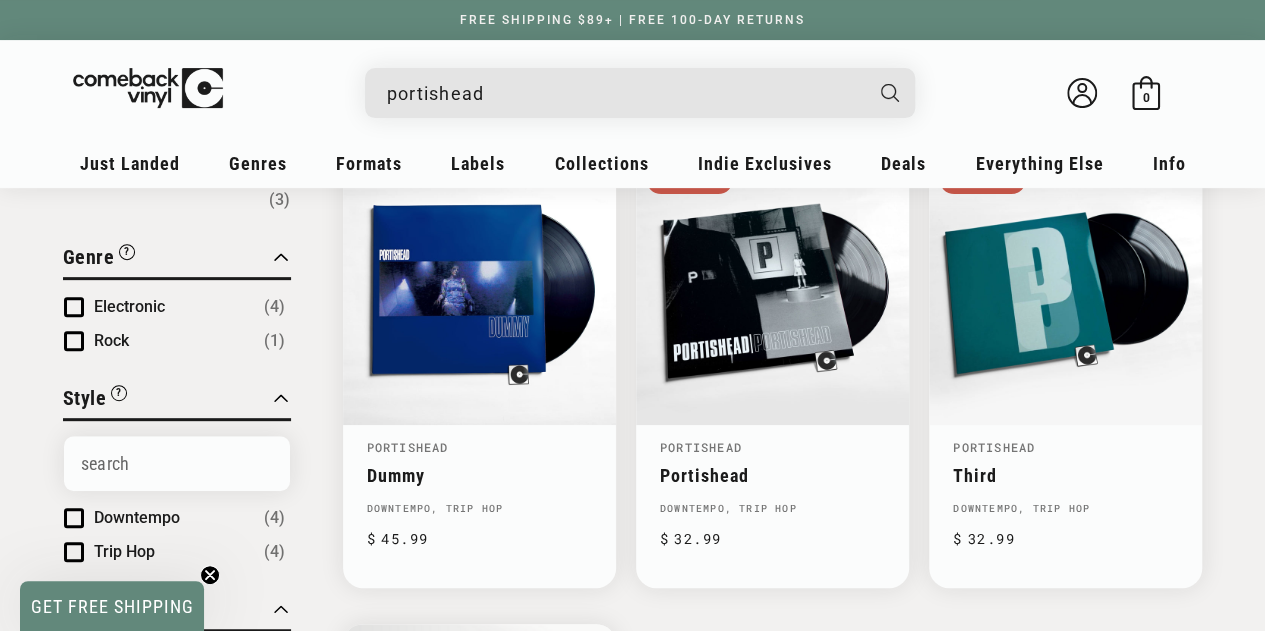 drag, startPoint x: 494, startPoint y: 83, endPoint x: 320, endPoint y: 41, distance: 178.99721 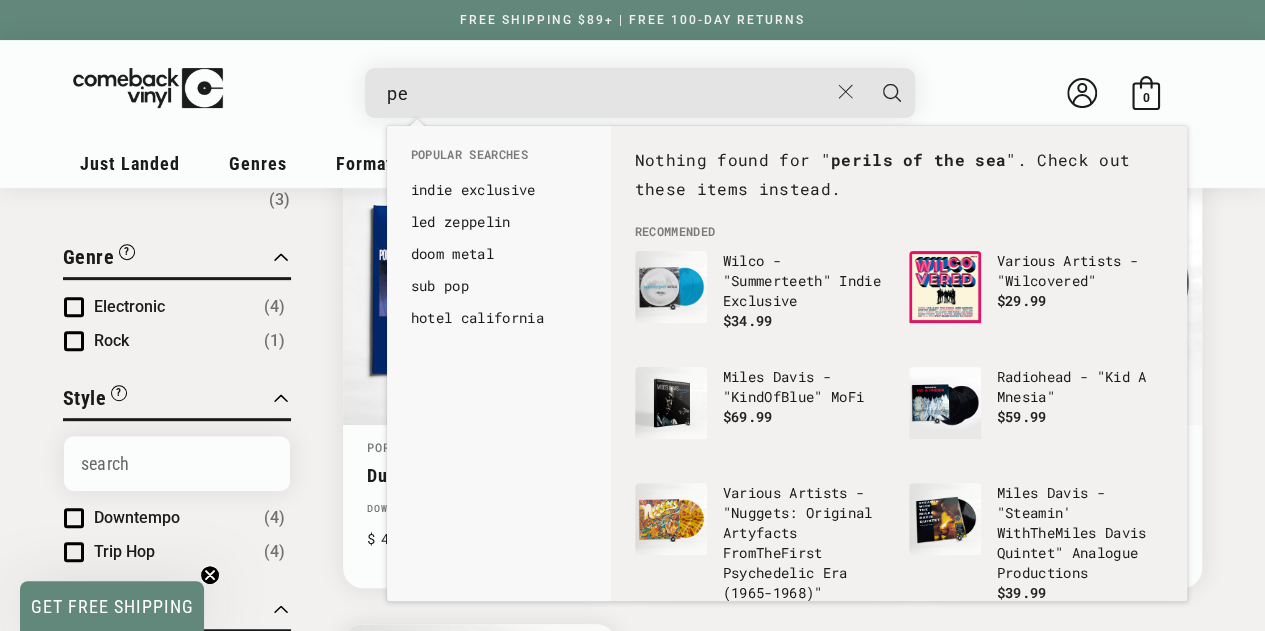 type on "p" 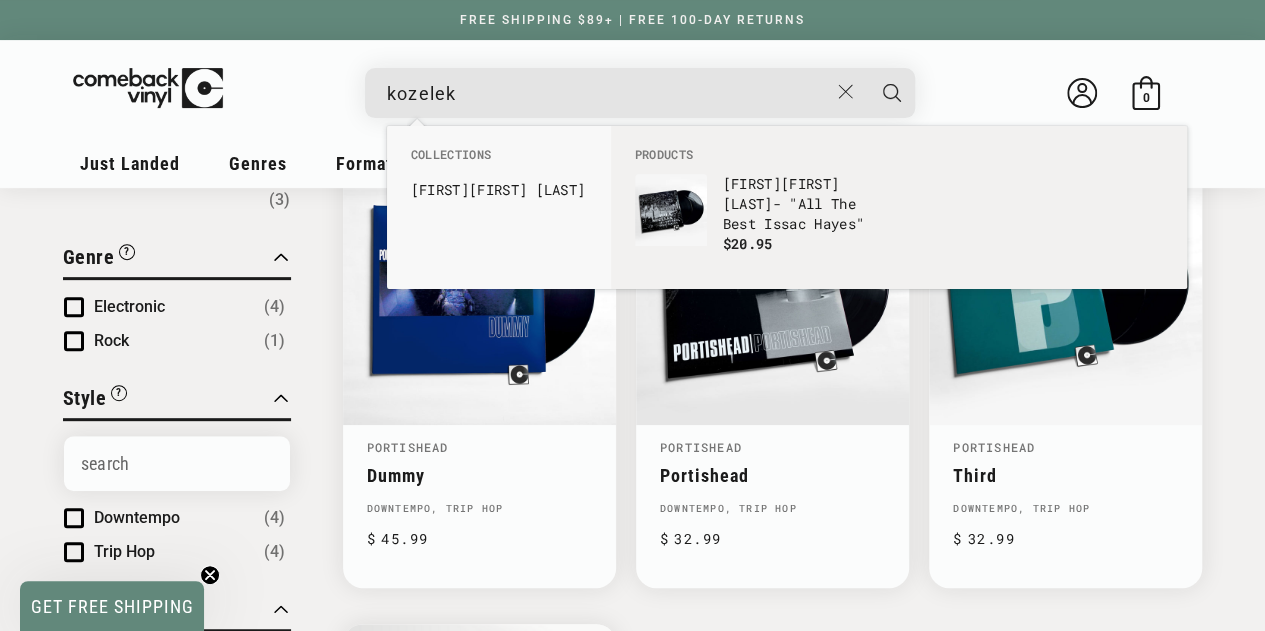 type on "kozelek" 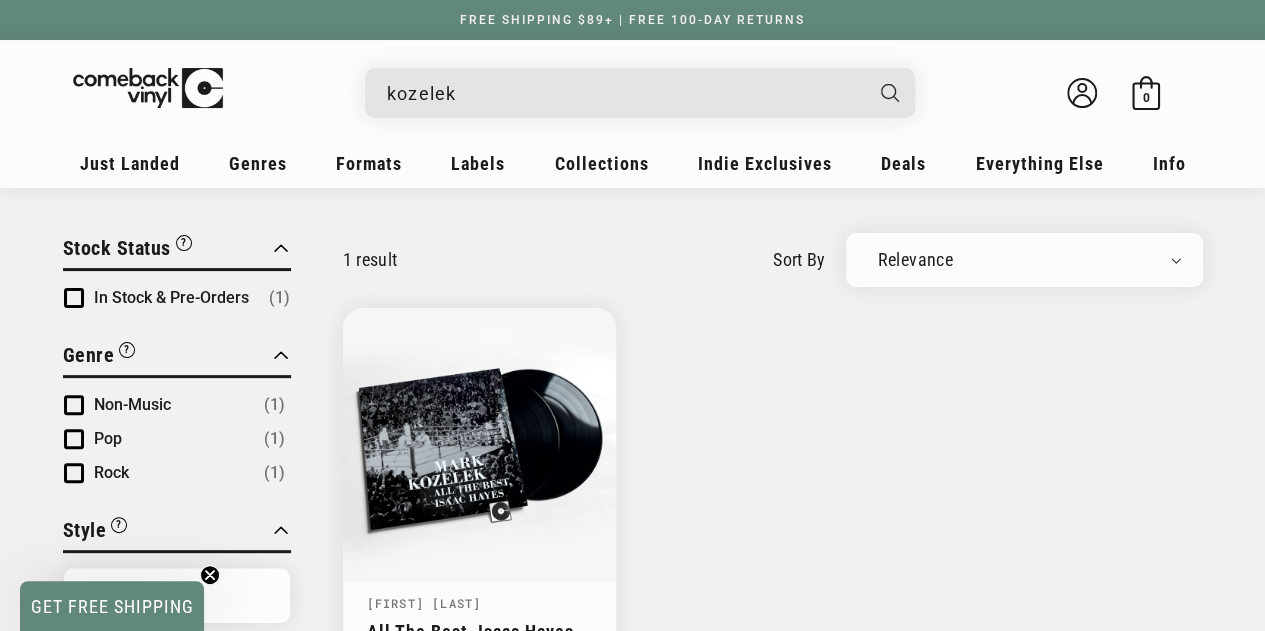 scroll, scrollTop: 0, scrollLeft: 0, axis: both 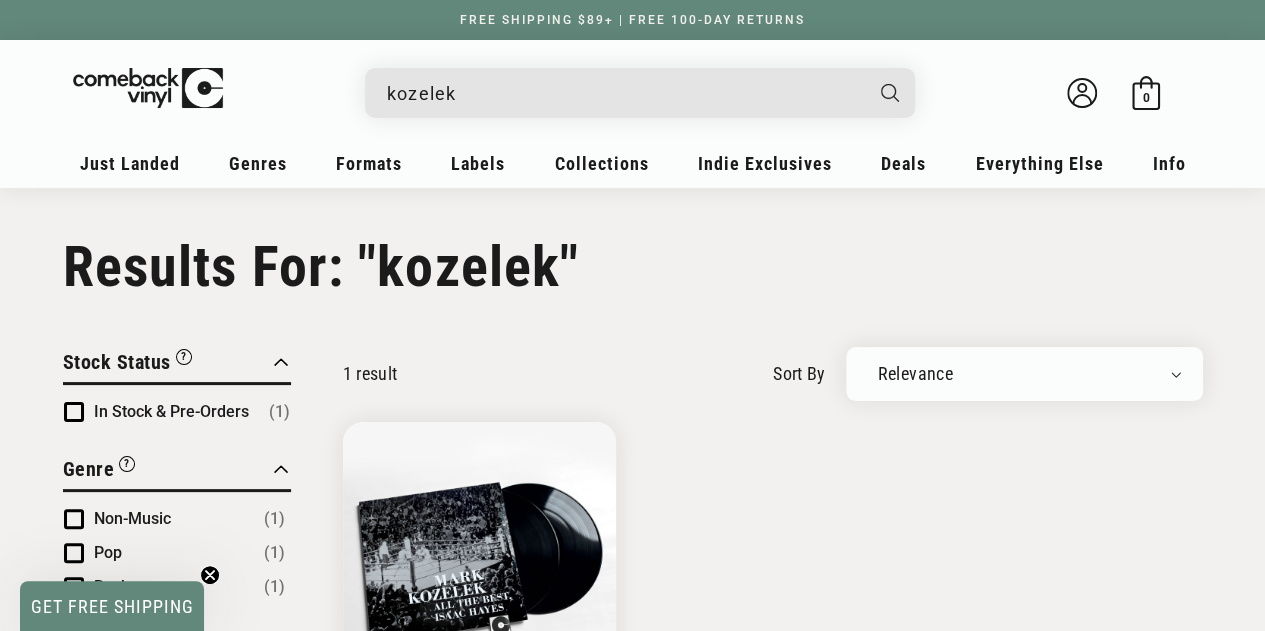 drag, startPoint x: 474, startPoint y: 95, endPoint x: 198, endPoint y: 49, distance: 279.80707 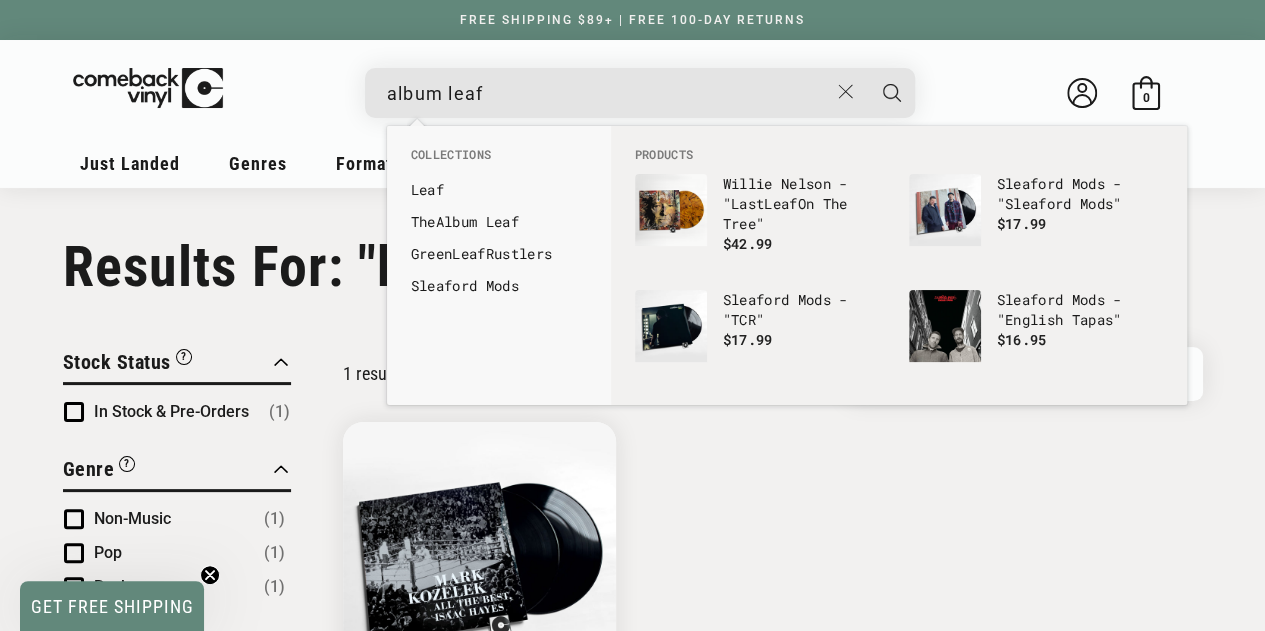type on "album leaf" 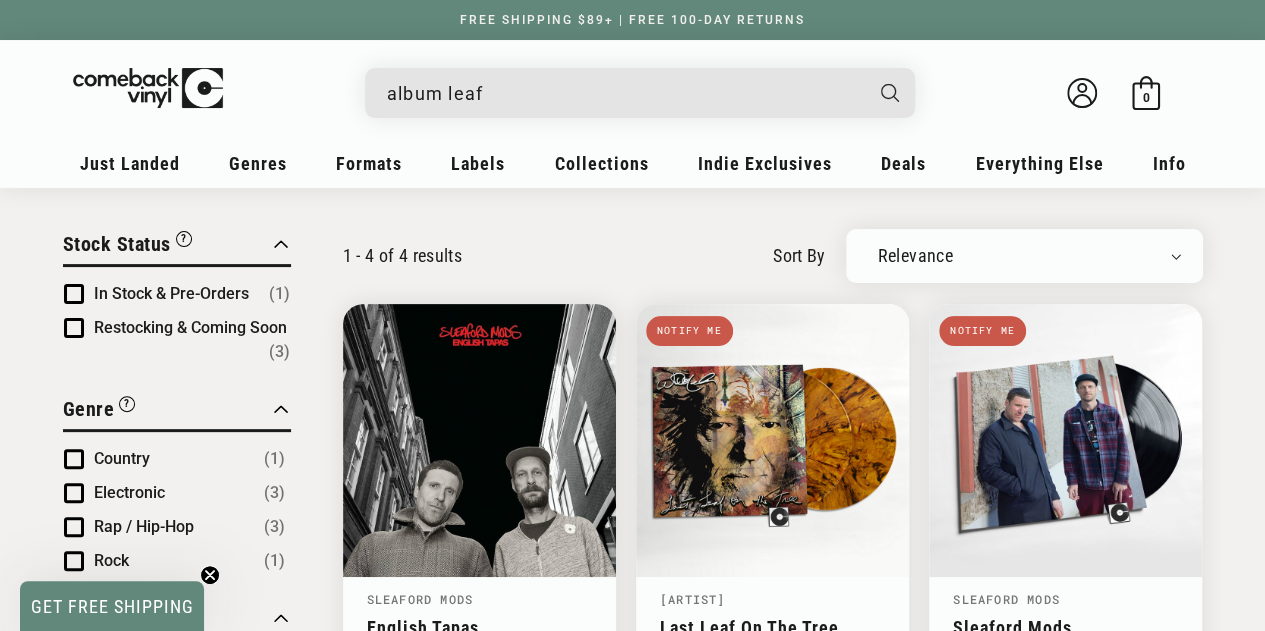 scroll, scrollTop: 0, scrollLeft: 0, axis: both 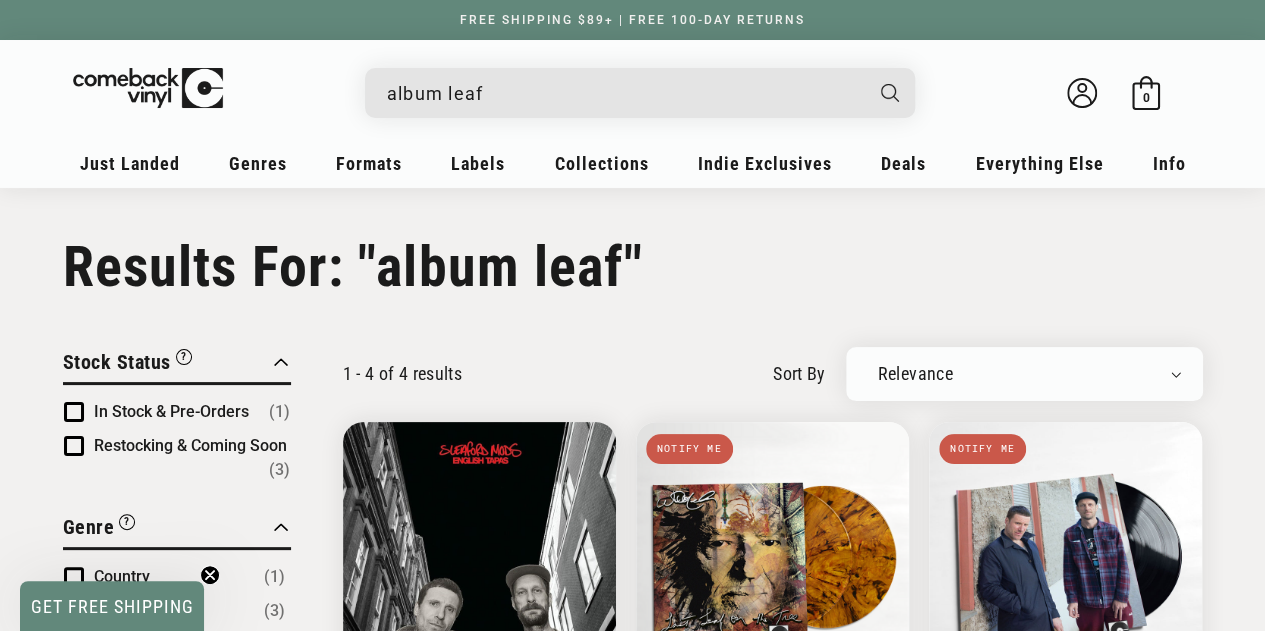 drag, startPoint x: 495, startPoint y: 90, endPoint x: 237, endPoint y: 26, distance: 265.8195 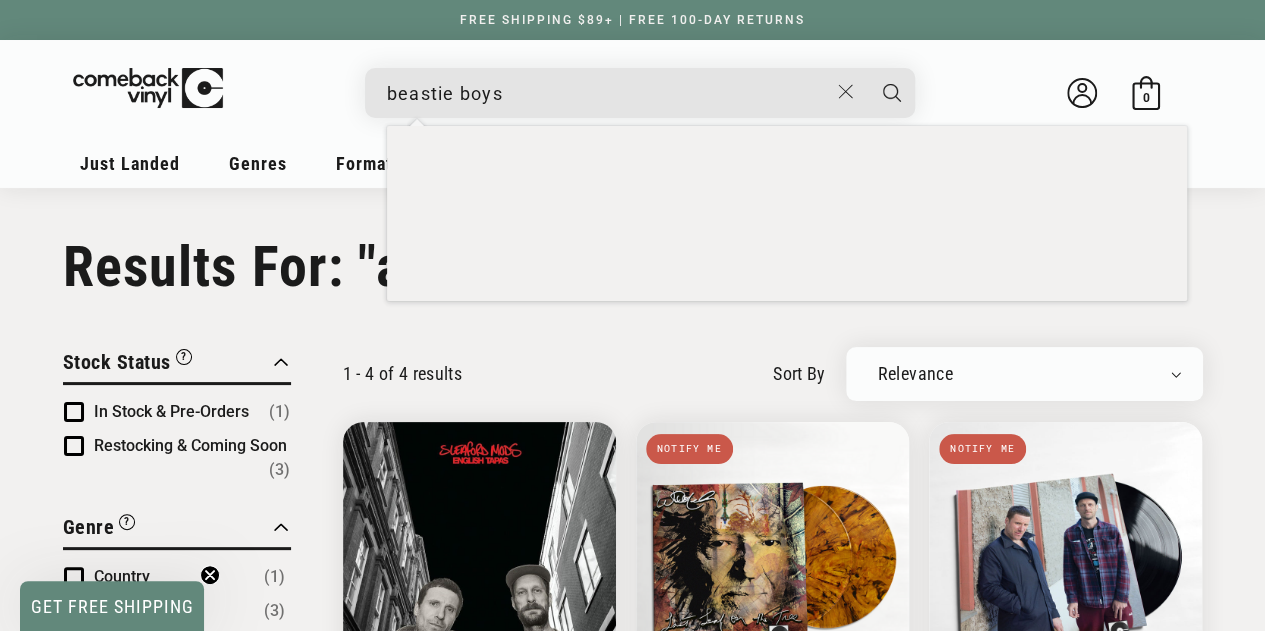 type on "beastie boys" 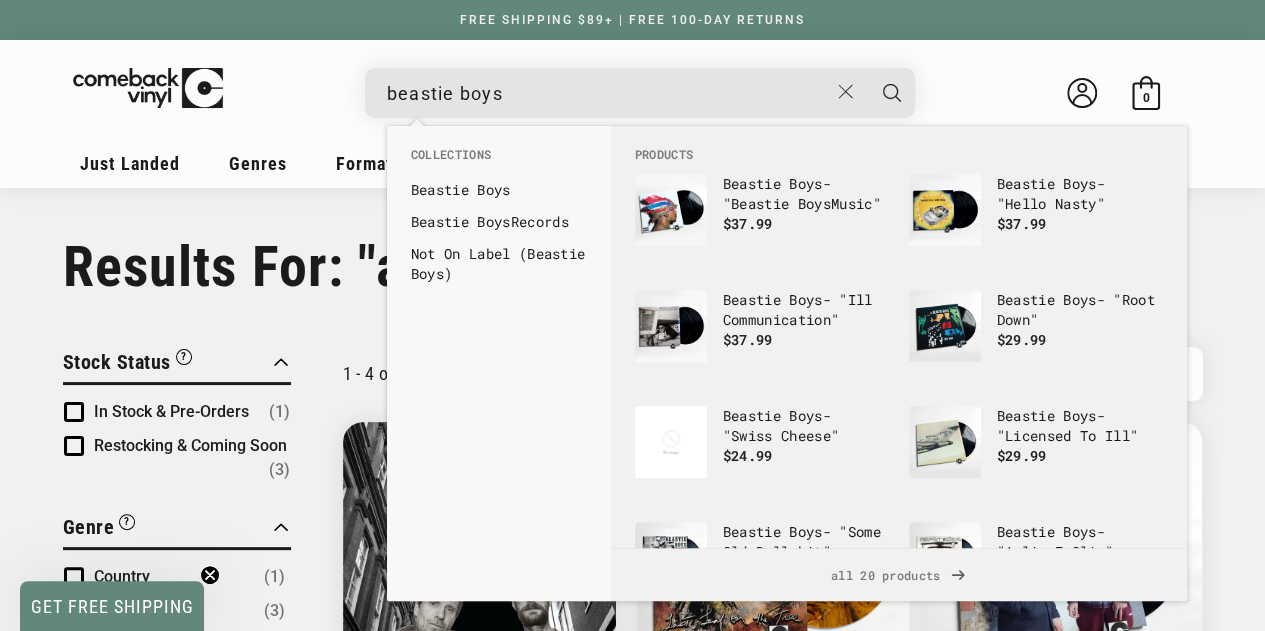 click at bounding box center (892, 93) 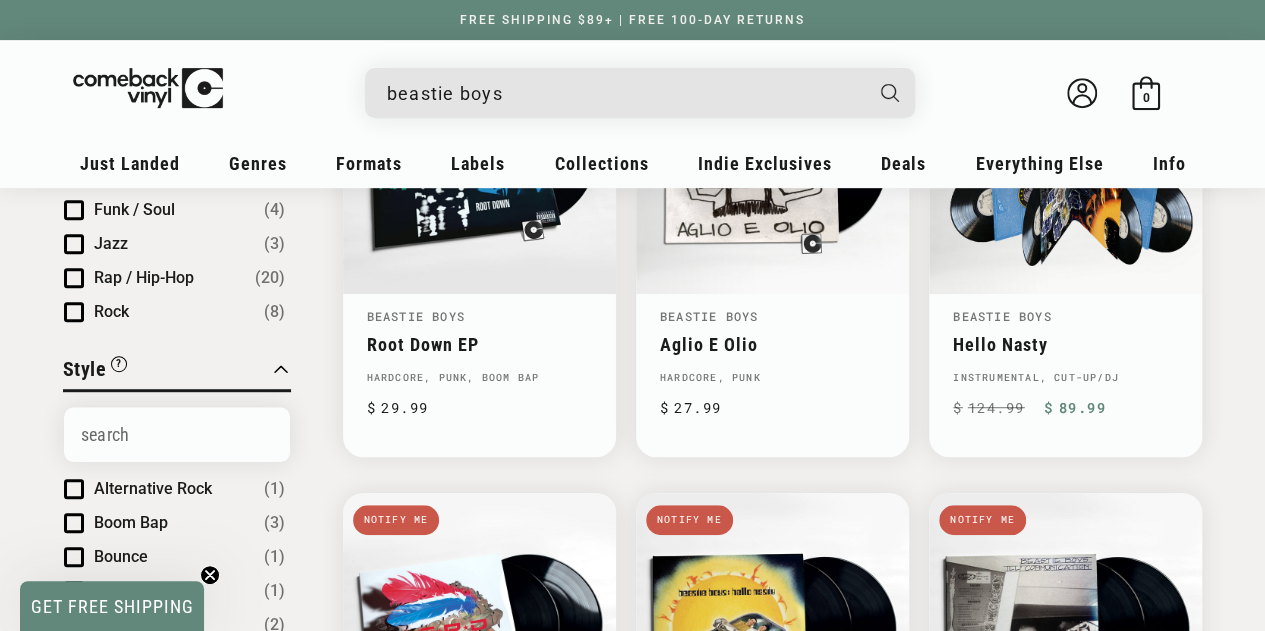 scroll, scrollTop: 0, scrollLeft: 0, axis: both 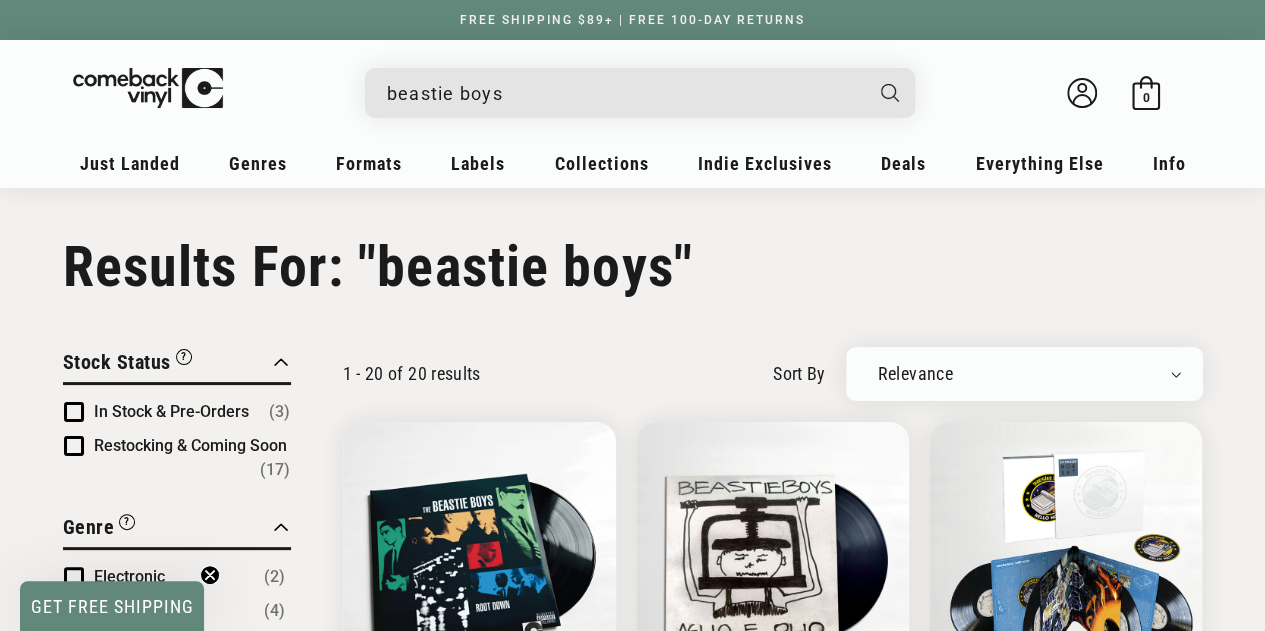 drag, startPoint x: 534, startPoint y: 94, endPoint x: 341, endPoint y: 58, distance: 196.32881 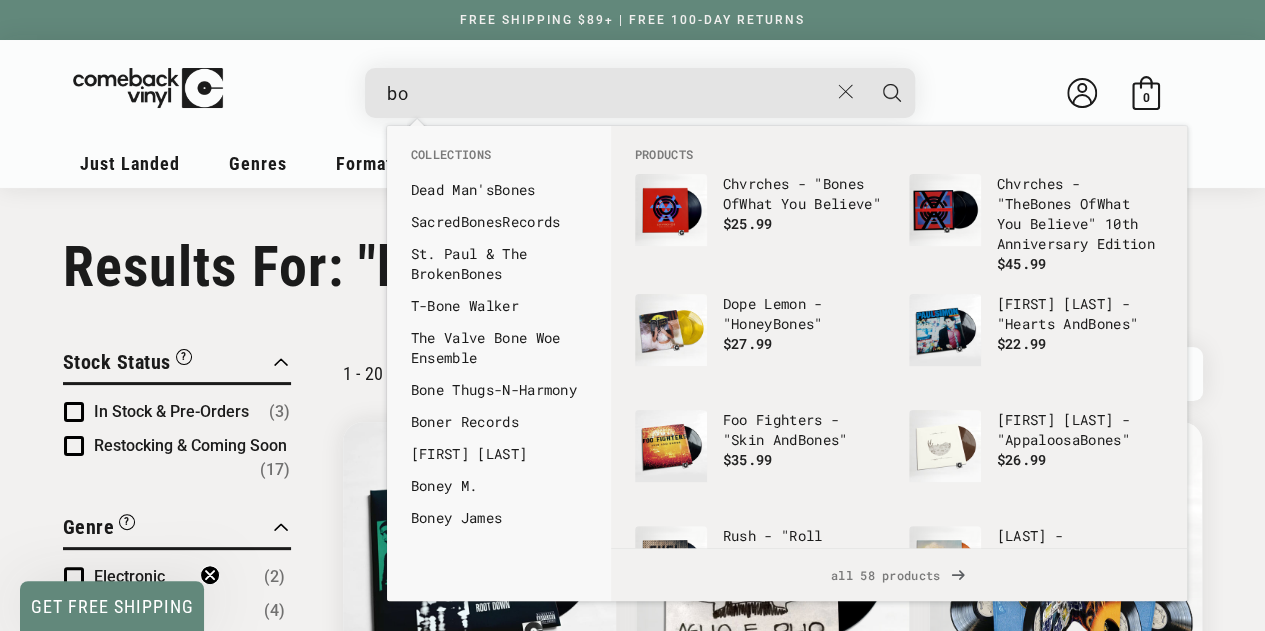 type on "b" 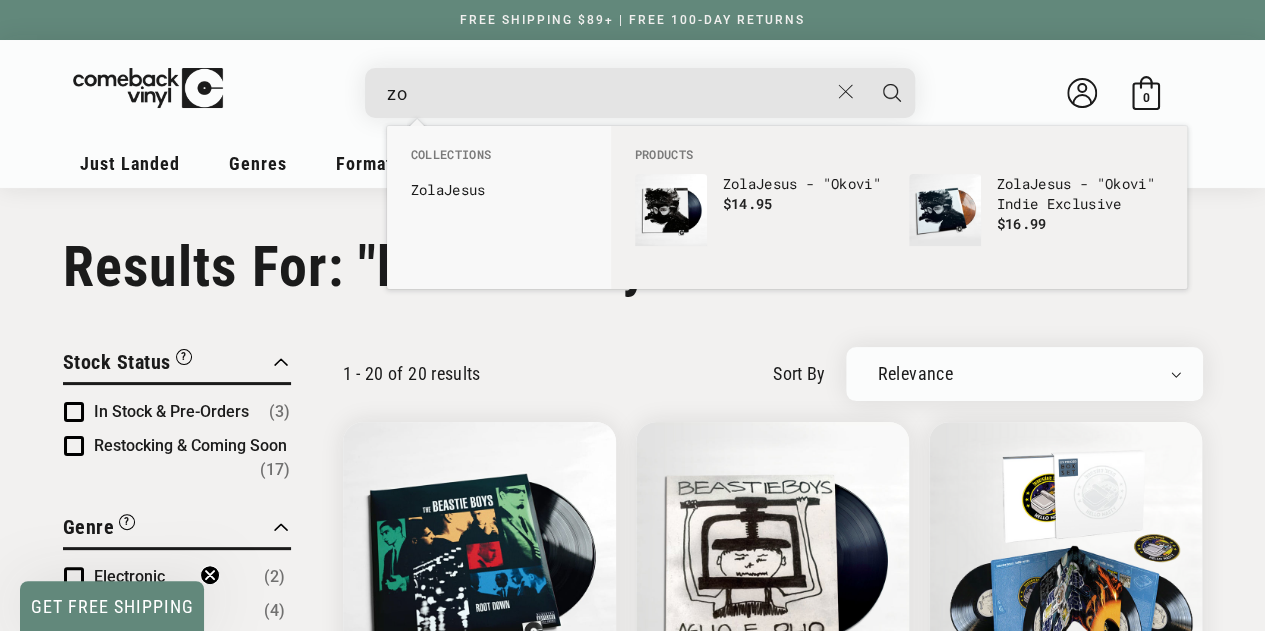 type on "z" 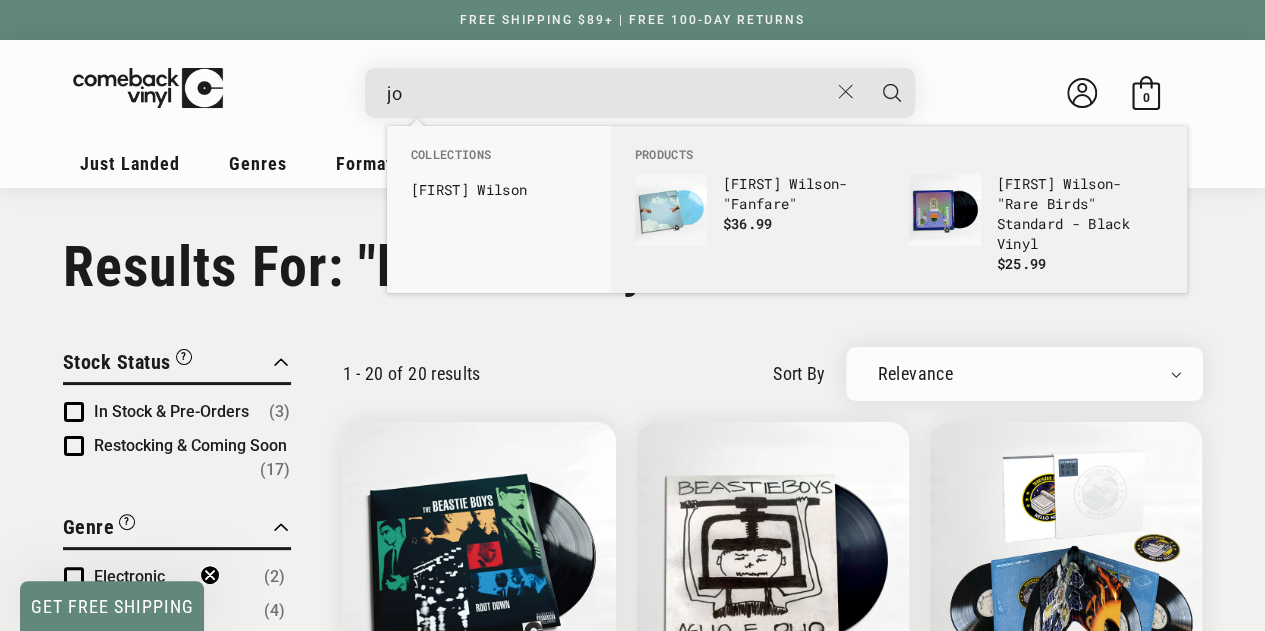 type on "j" 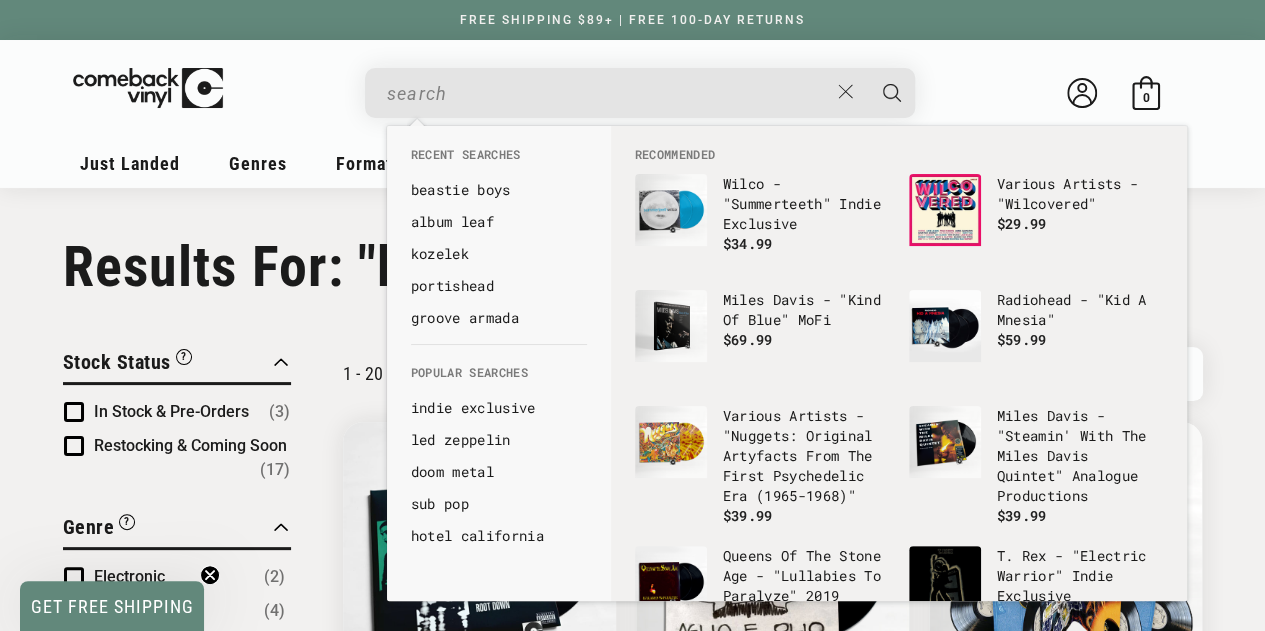 type 